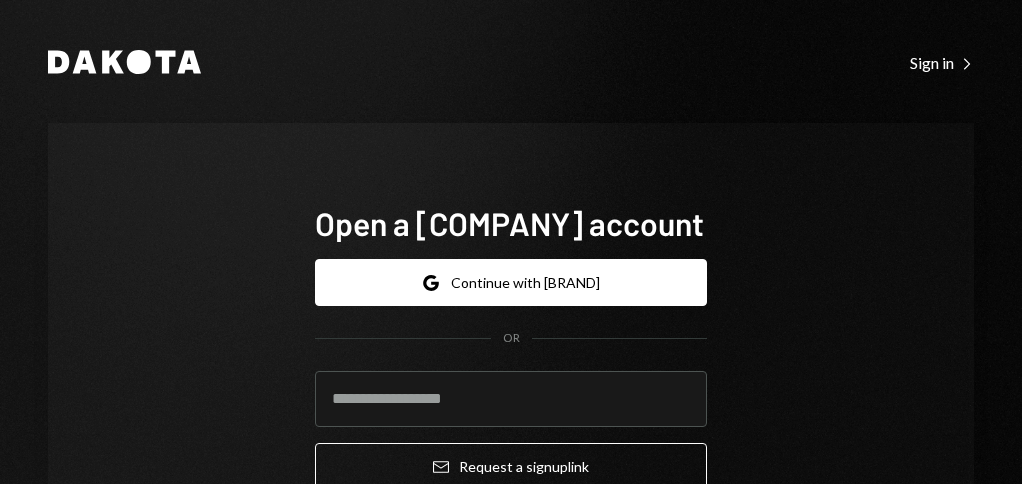 scroll, scrollTop: 0, scrollLeft: 0, axis: both 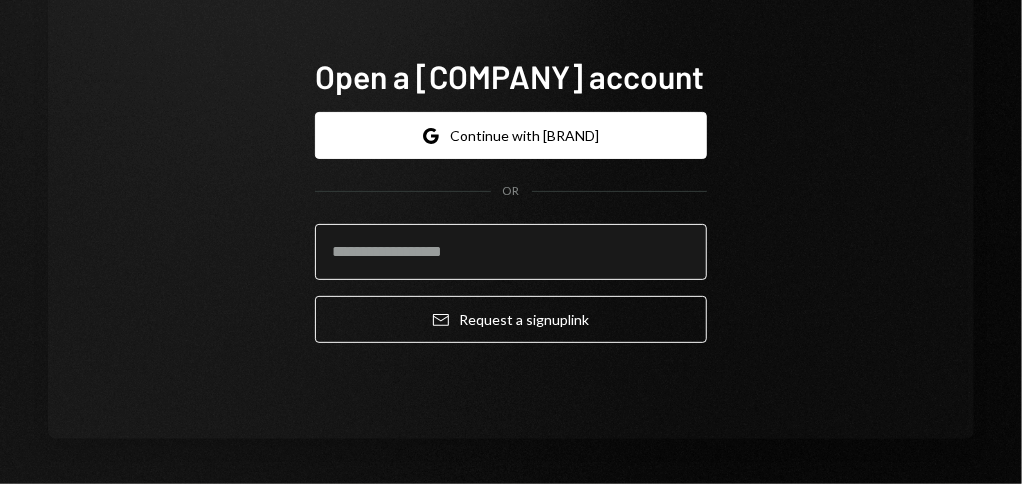 click at bounding box center [511, 252] 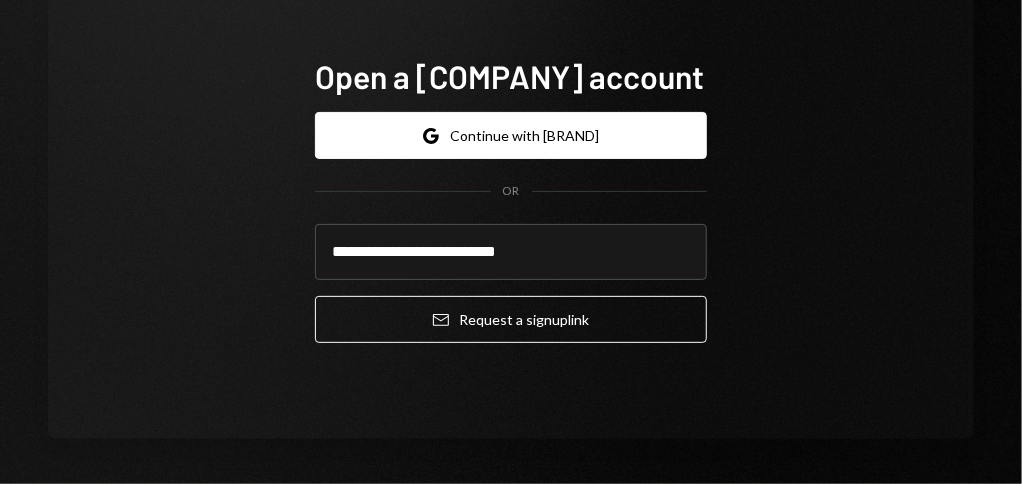 type on "**********" 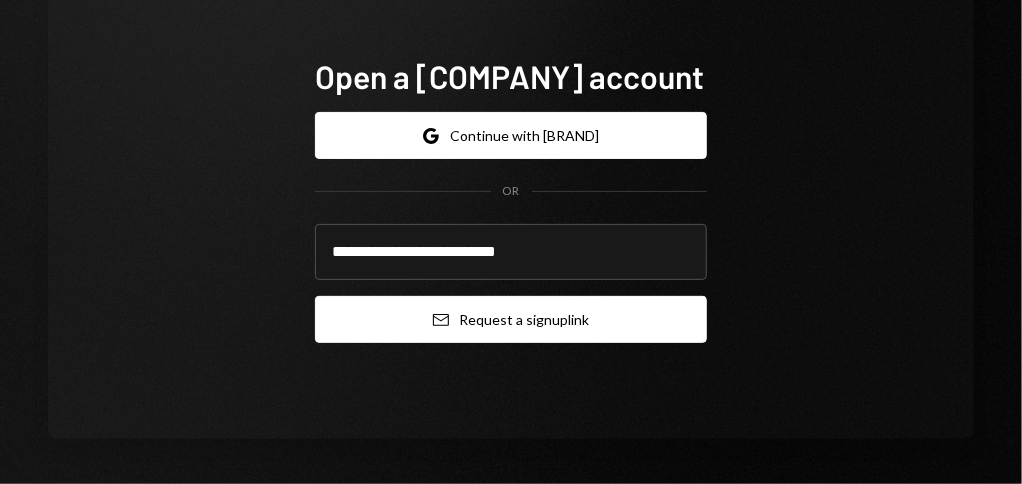 click on "Email Request a sign  up  link" at bounding box center [511, 319] 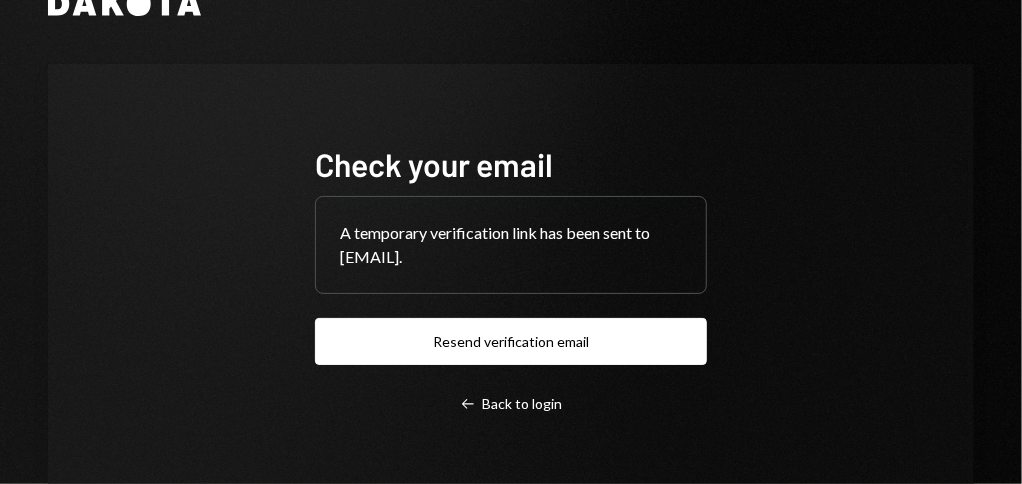 scroll, scrollTop: 58, scrollLeft: 0, axis: vertical 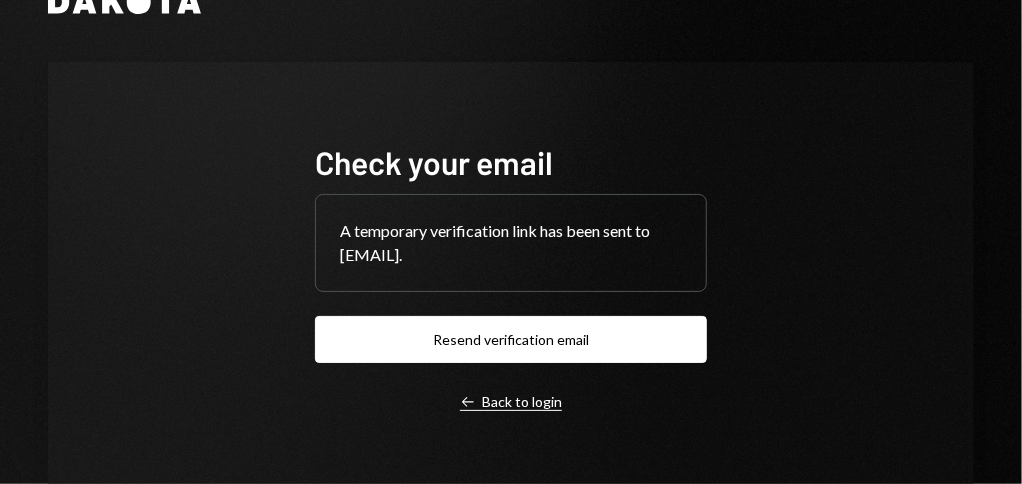 click on "Left Arrow Back to login" at bounding box center (511, 402) 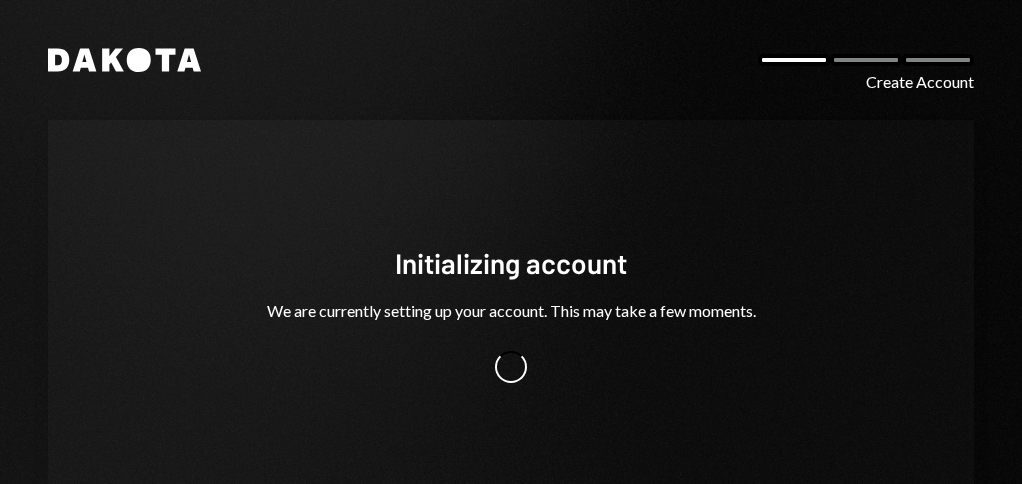 scroll, scrollTop: 0, scrollLeft: 0, axis: both 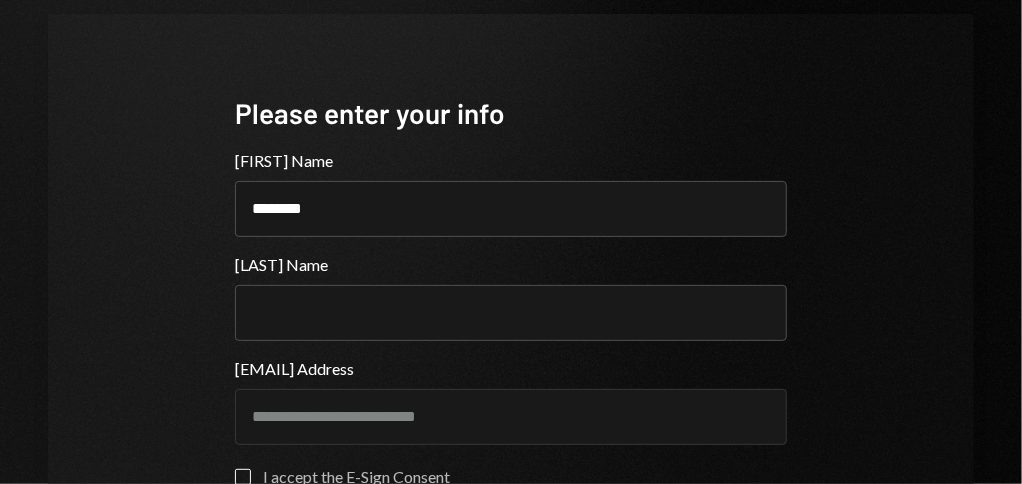type on "*******" 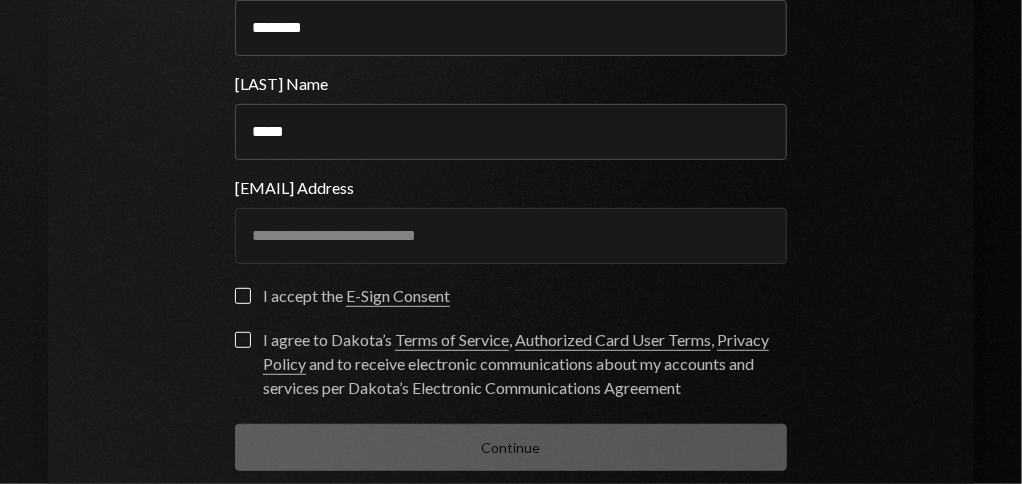 scroll, scrollTop: 290, scrollLeft: 0, axis: vertical 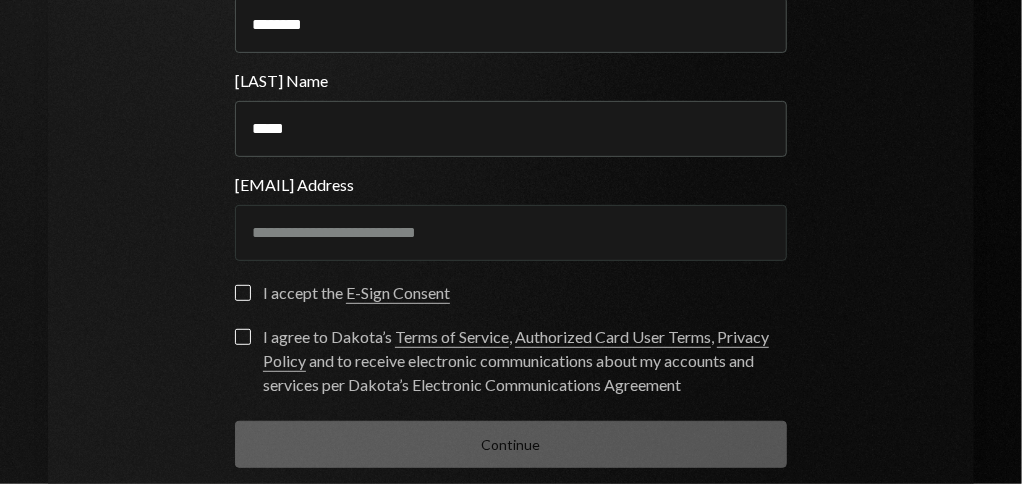 type on "*****" 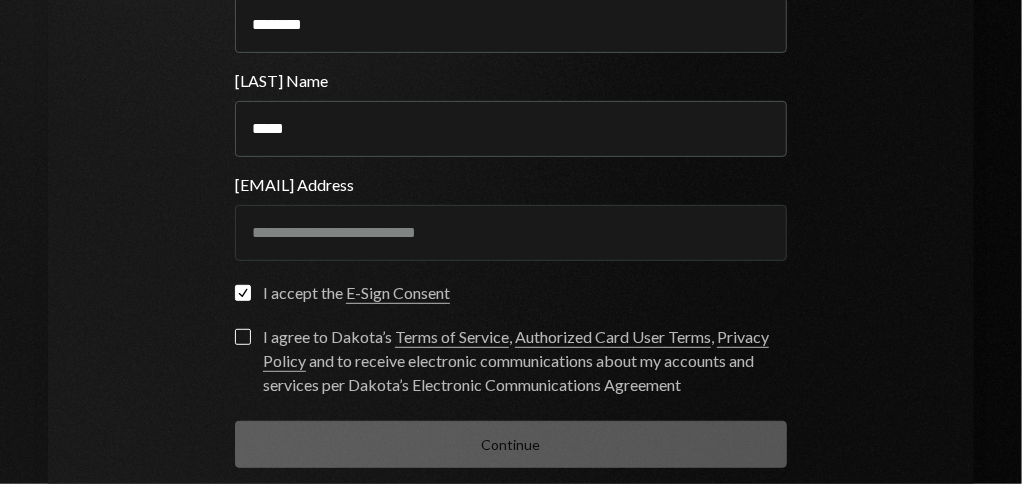 click on "I agree to [PERSON]’s Terms of Service , Authorized Card User Terms , Privacy Policy and to receive electronic communications about my accounts and services per [PERSON]’s Electronic Communications Agreement" at bounding box center (243, 337) 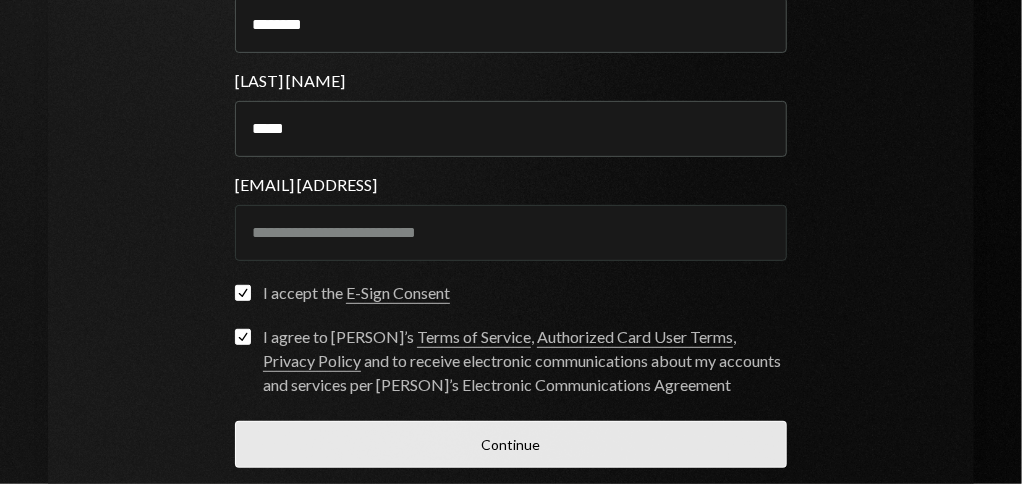 click on "Continue" at bounding box center (511, 444) 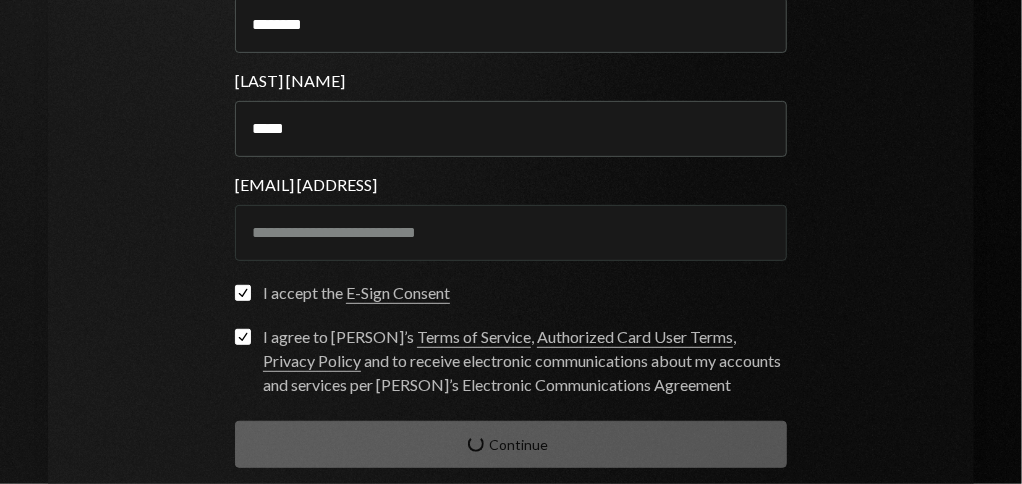 scroll, scrollTop: 191, scrollLeft: 0, axis: vertical 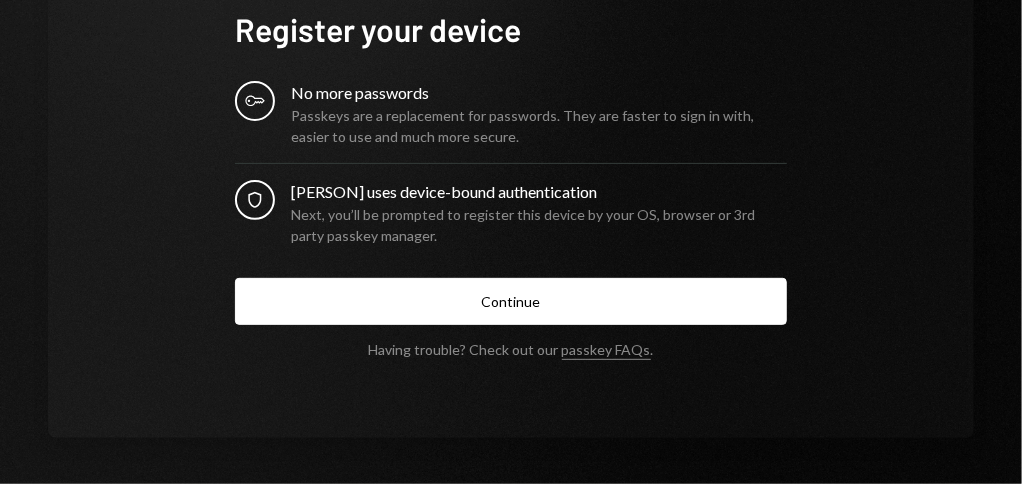click on "No more passwords" at bounding box center (539, 93) 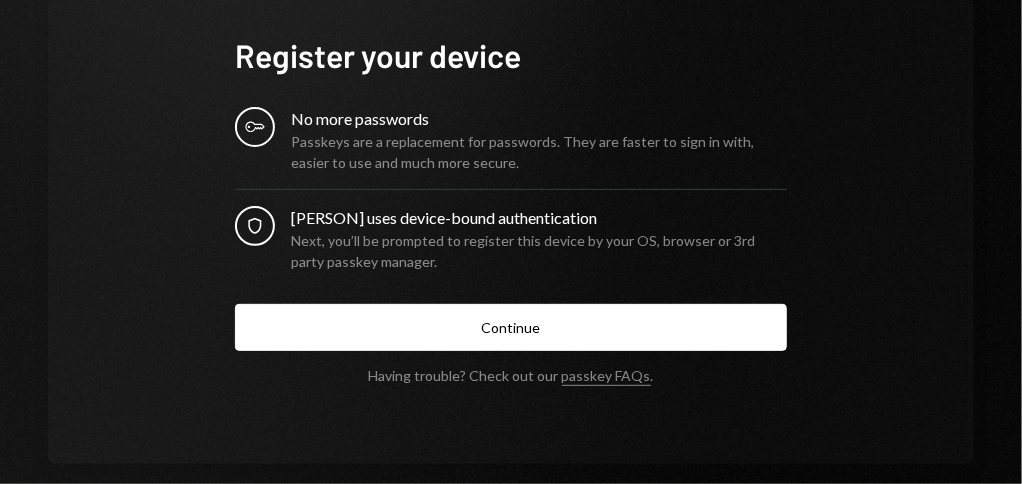 scroll, scrollTop: 165, scrollLeft: 0, axis: vertical 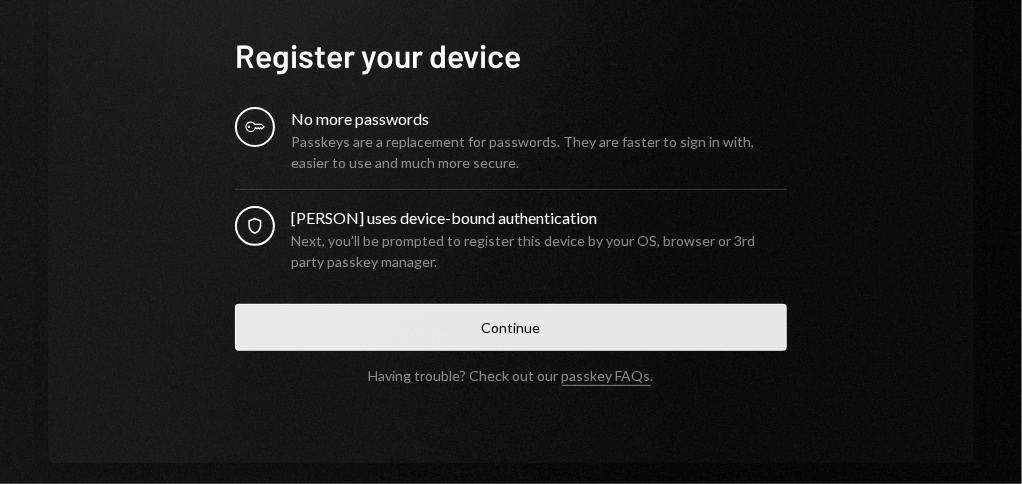 click on "Continue" at bounding box center [511, 327] 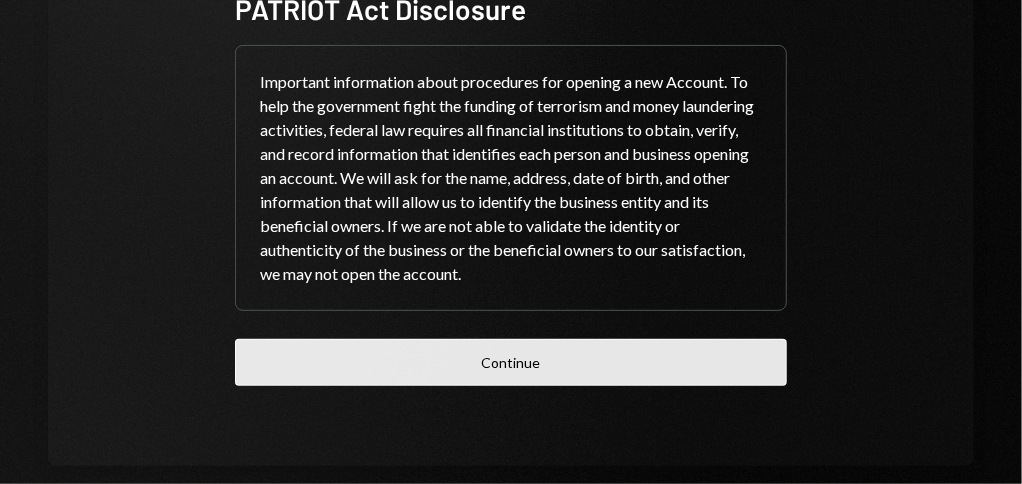 click on "Continue" at bounding box center [511, 362] 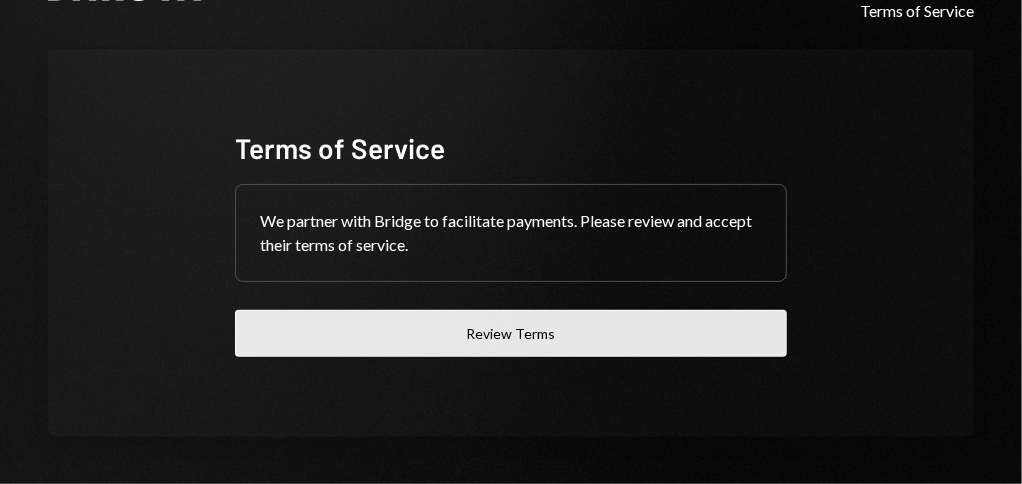 click on "Review Terms" at bounding box center (511, 333) 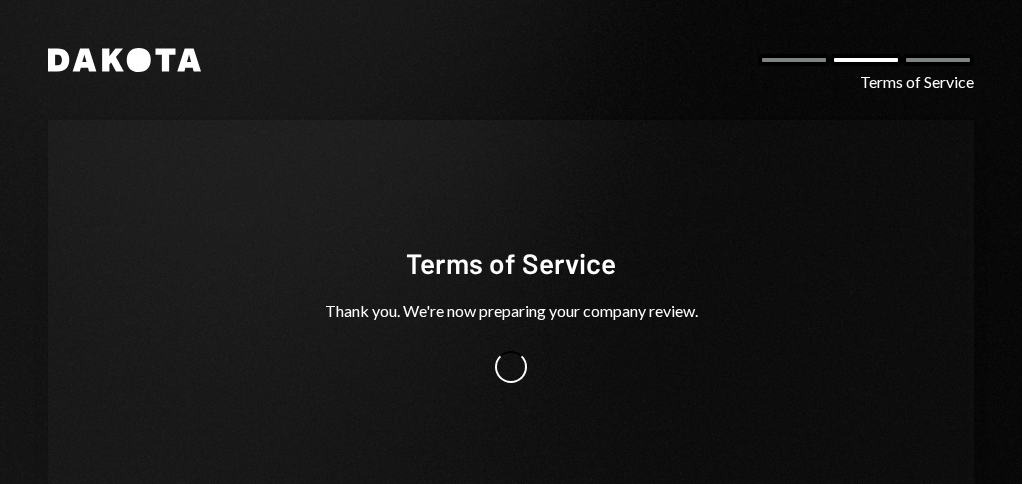scroll, scrollTop: 0, scrollLeft: 0, axis: both 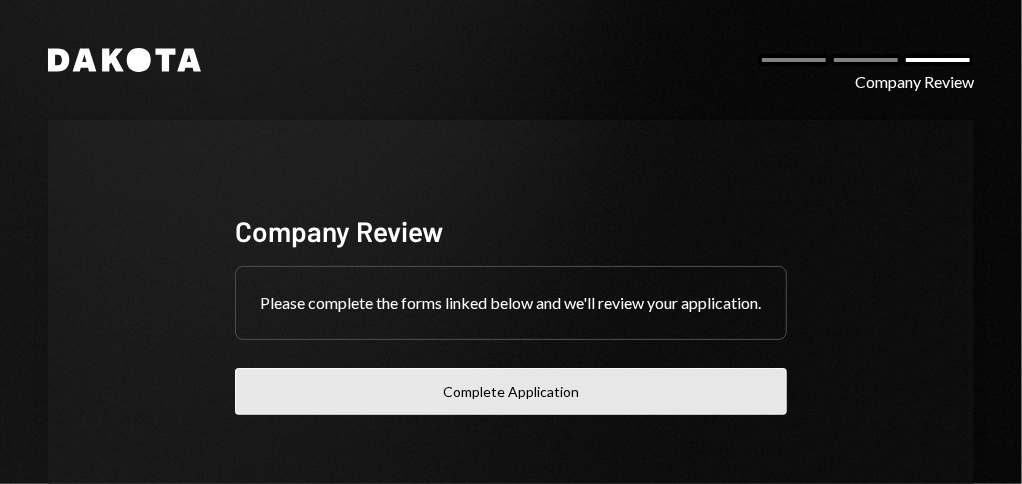 click on "Complete Application" at bounding box center (511, 391) 